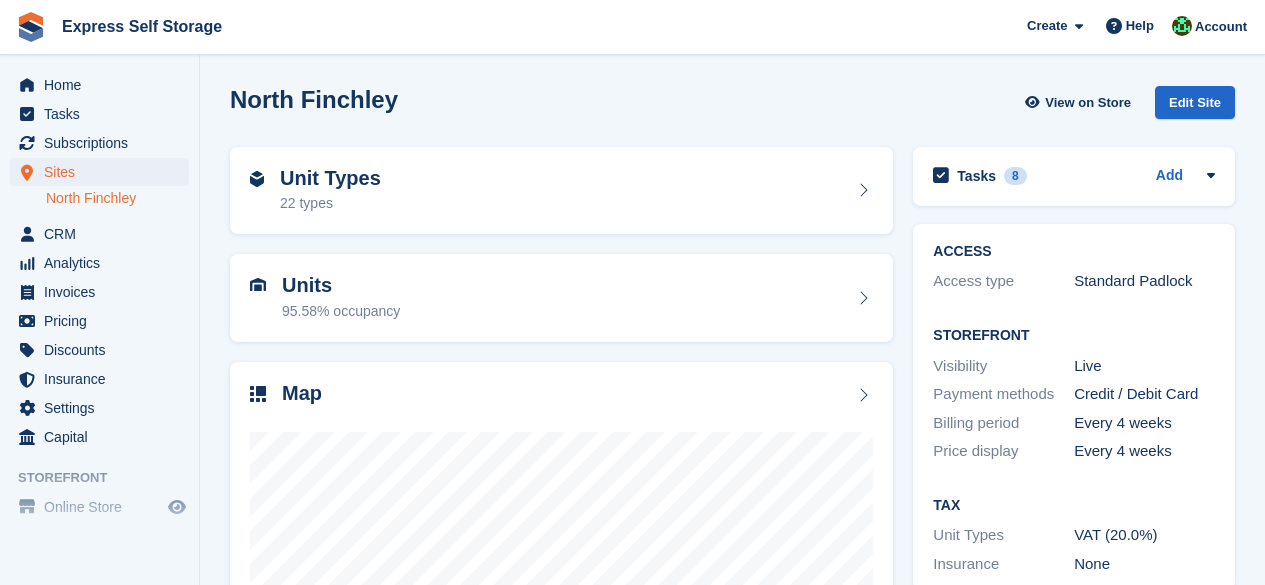 scroll, scrollTop: 0, scrollLeft: 0, axis: both 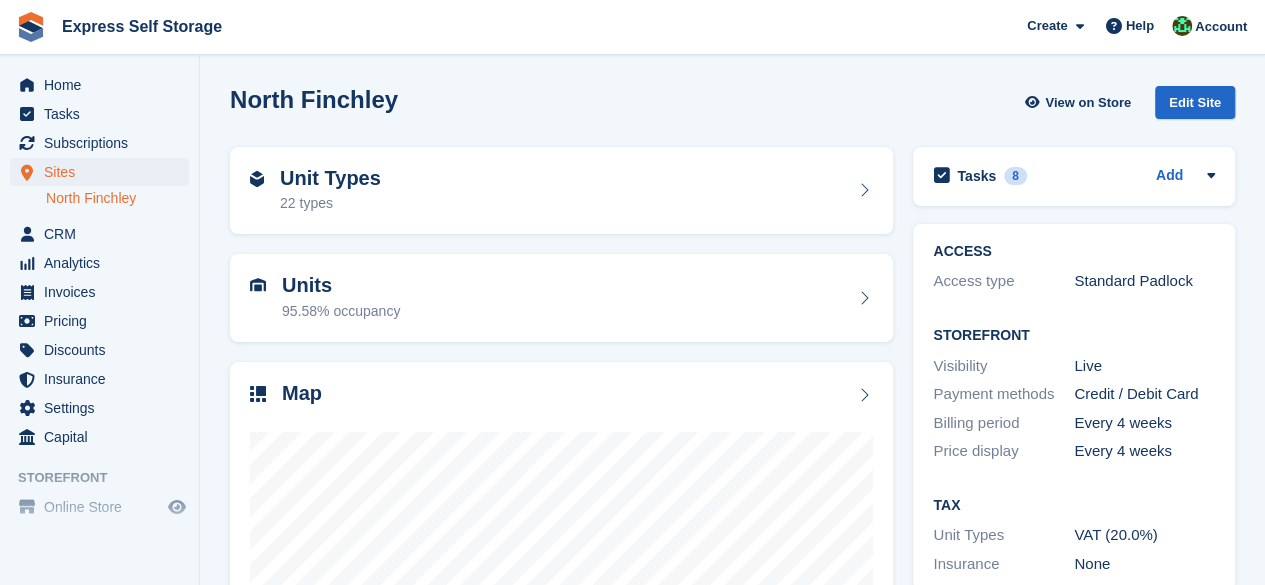 click on "Home
Tasks
Subscriptions
Subscriptions
Subscriptions
Contracts
Price increases
NEW
Contracts
Price increases
NEW
Sites
Sites
Sites
North Finchley
North Finchley" at bounding box center (99, 257) 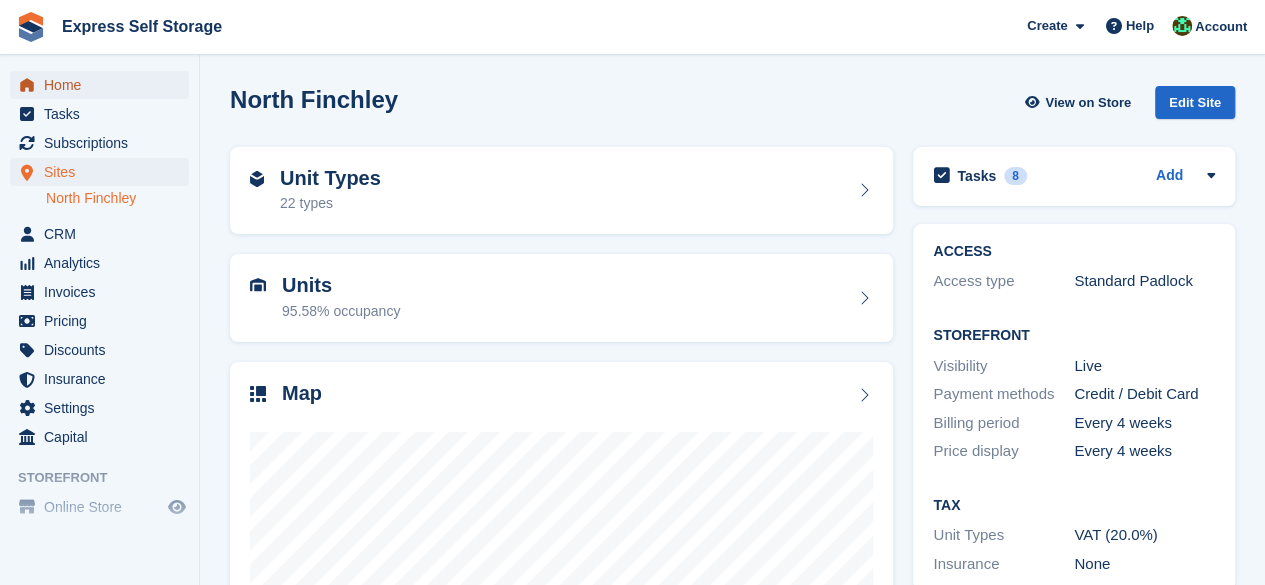 click on "Home" at bounding box center (104, 85) 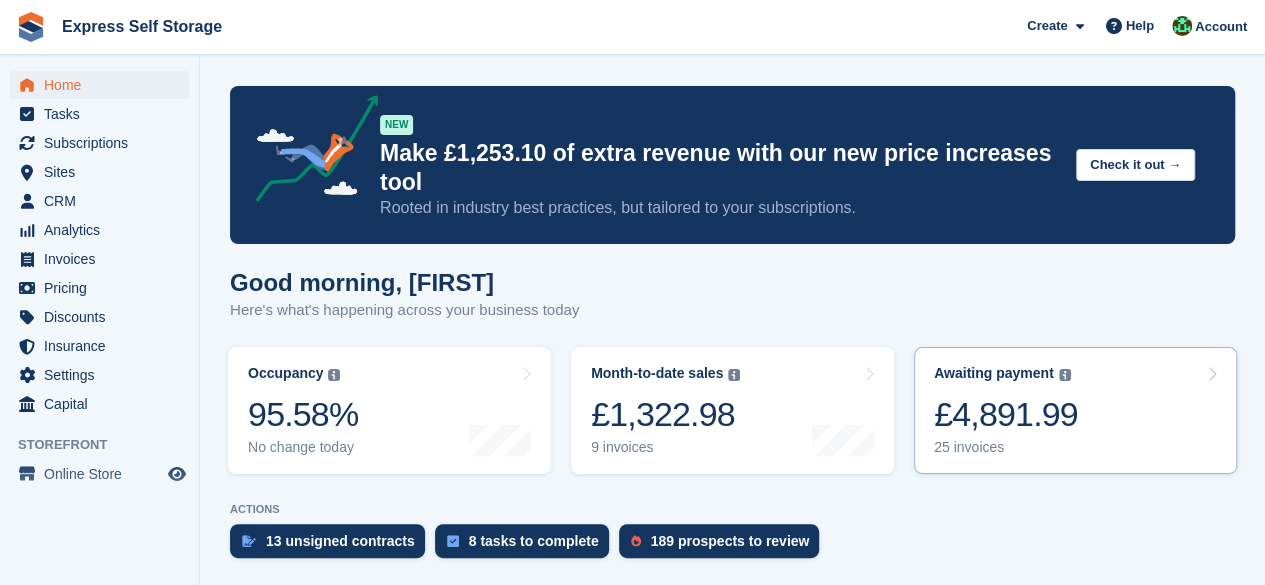 click on "25 invoices" at bounding box center [1006, 447] 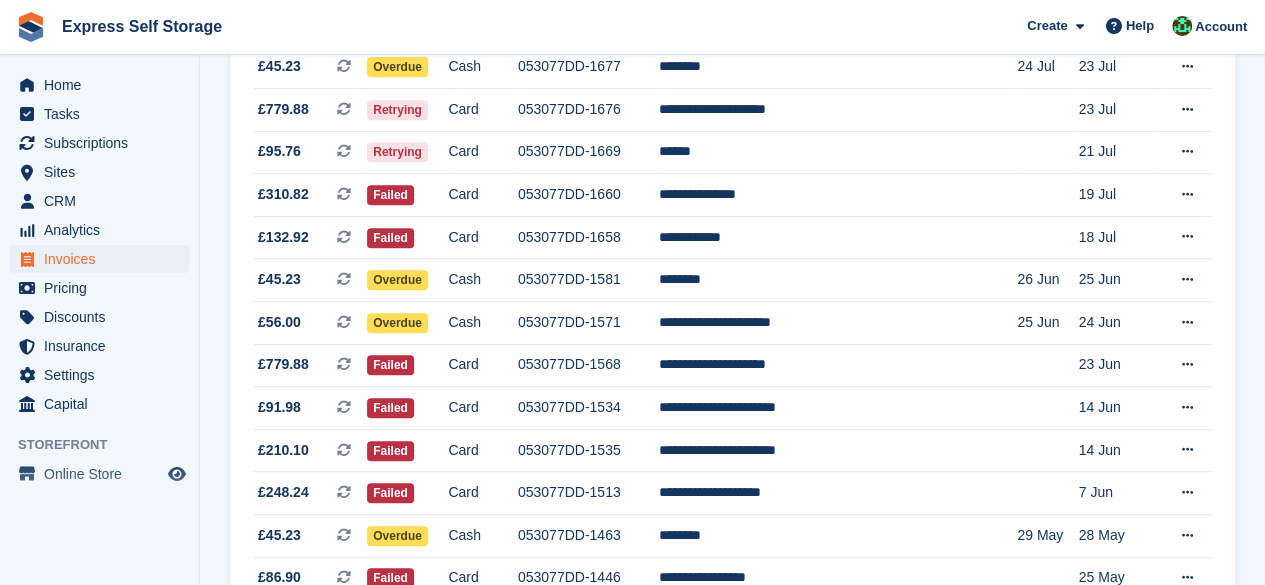 scroll, scrollTop: 363, scrollLeft: 0, axis: vertical 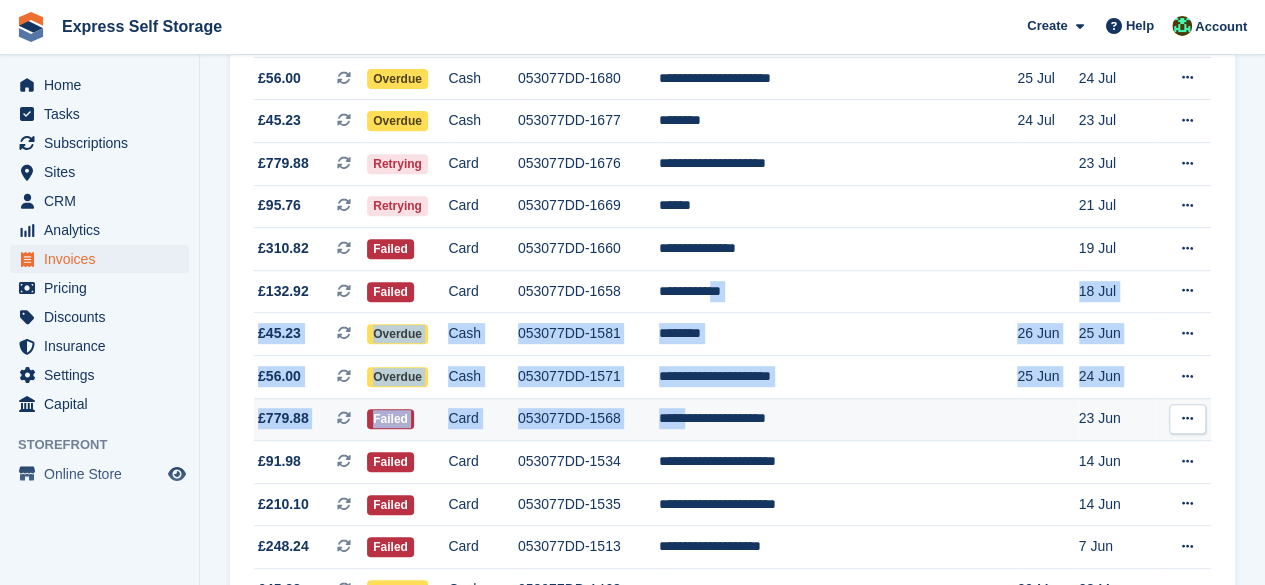 drag, startPoint x: 798, startPoint y: 291, endPoint x: 752, endPoint y: 405, distance: 122.93088 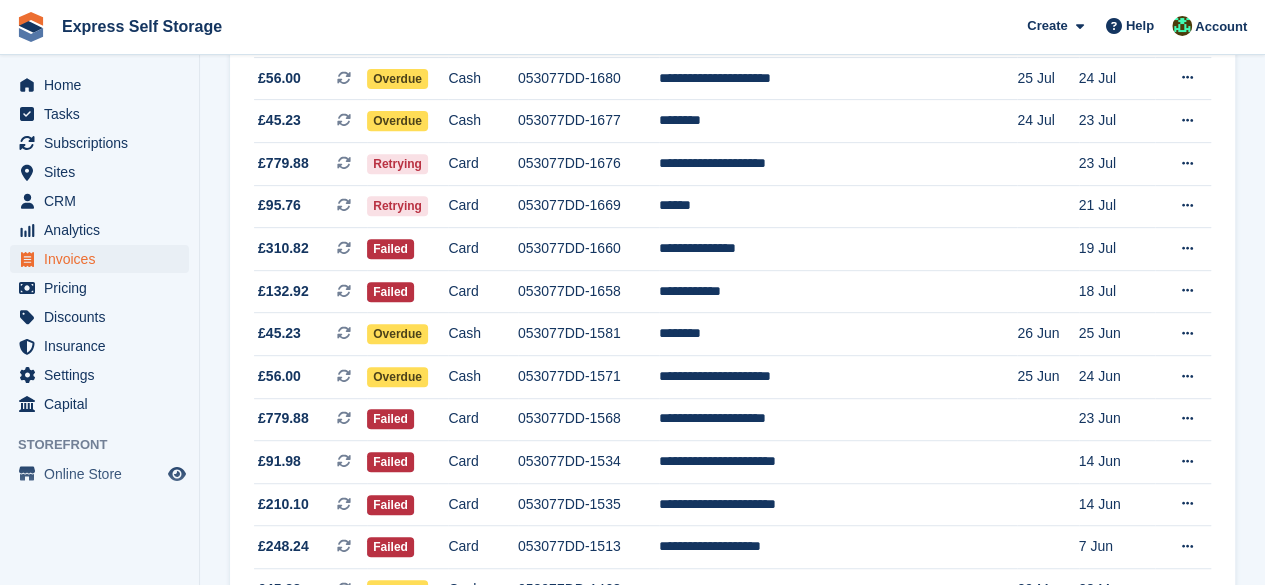 click on "Invoices
A complete list of invoices for all payments
Export
Export Invoices
Export a CSV of all Invoices which match the current filters.
Please allow time for large exports.
Export Formatted for Sage 50
Export Formatted for Xero
Start Export
Credit Notes
Create an Invoice
Method:
All
All
Bank Transfer
Cash
Cheque
Debit/Credit Card
Direct Debit
SEPA Direct Debit
Other
Status:
Open" at bounding box center [732, 387] 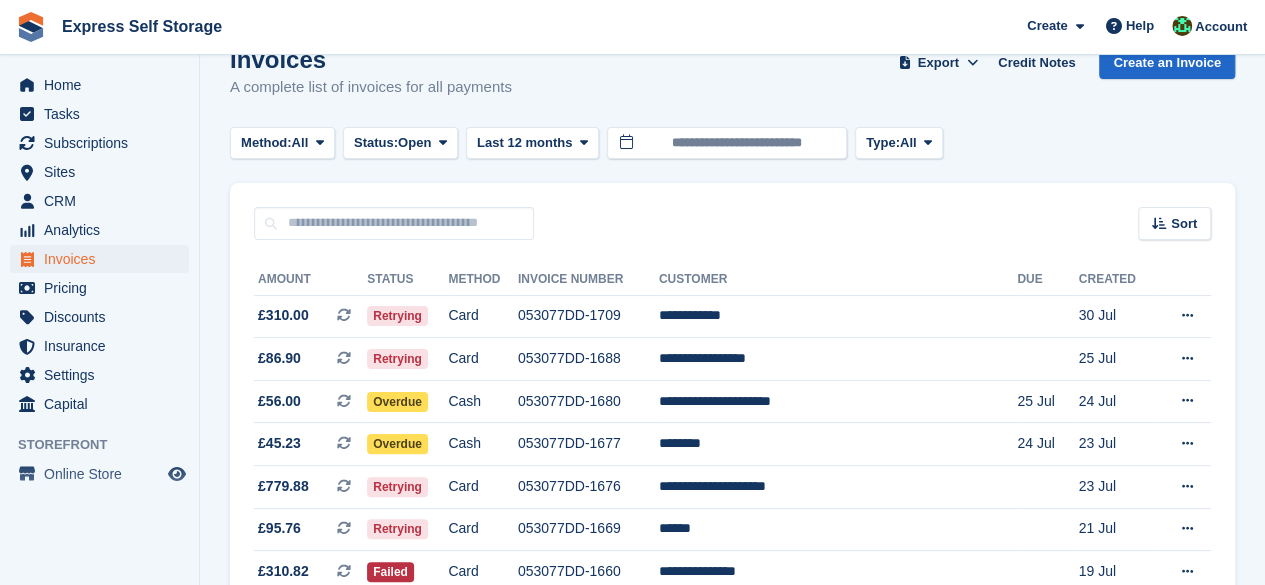 scroll, scrollTop: 0, scrollLeft: 0, axis: both 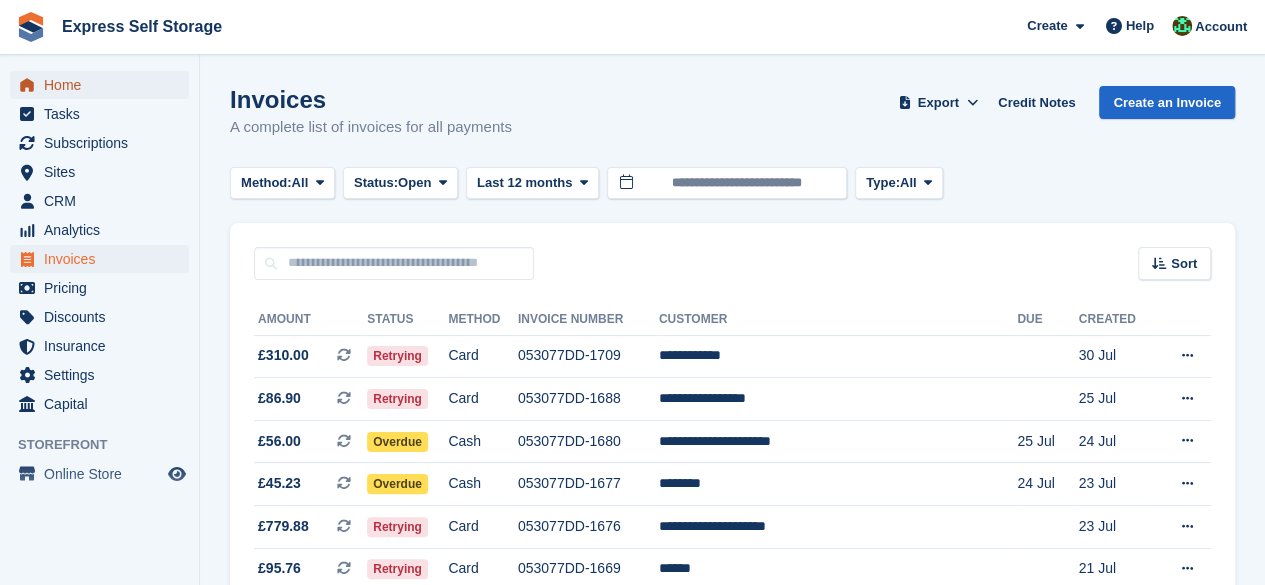 click on "Home" at bounding box center (104, 85) 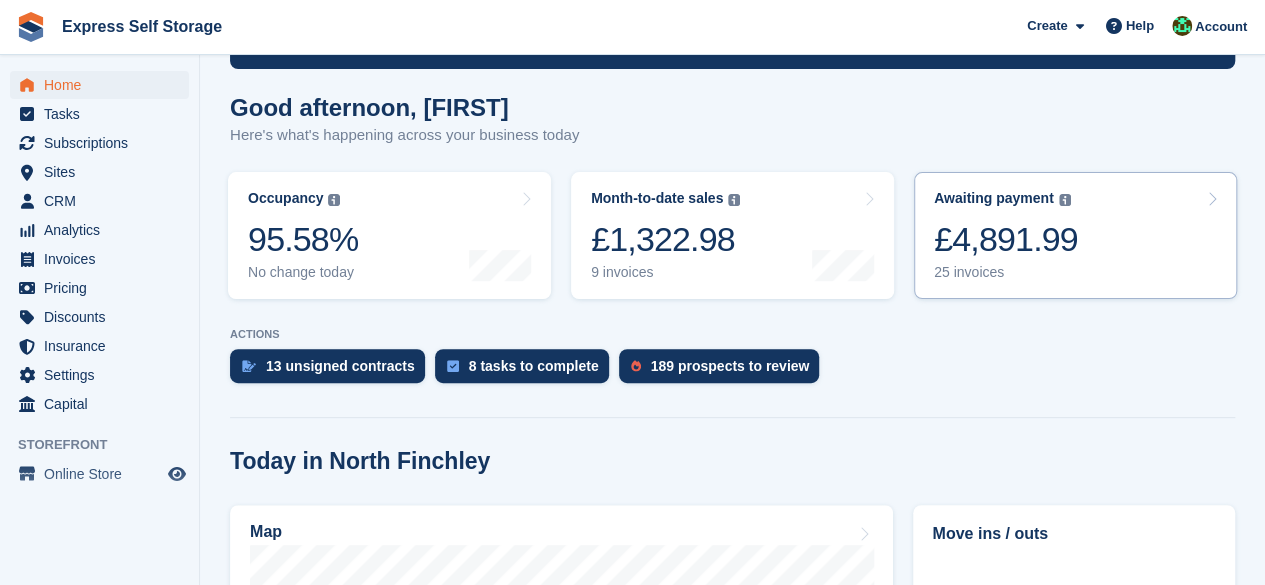 scroll, scrollTop: 172, scrollLeft: 0, axis: vertical 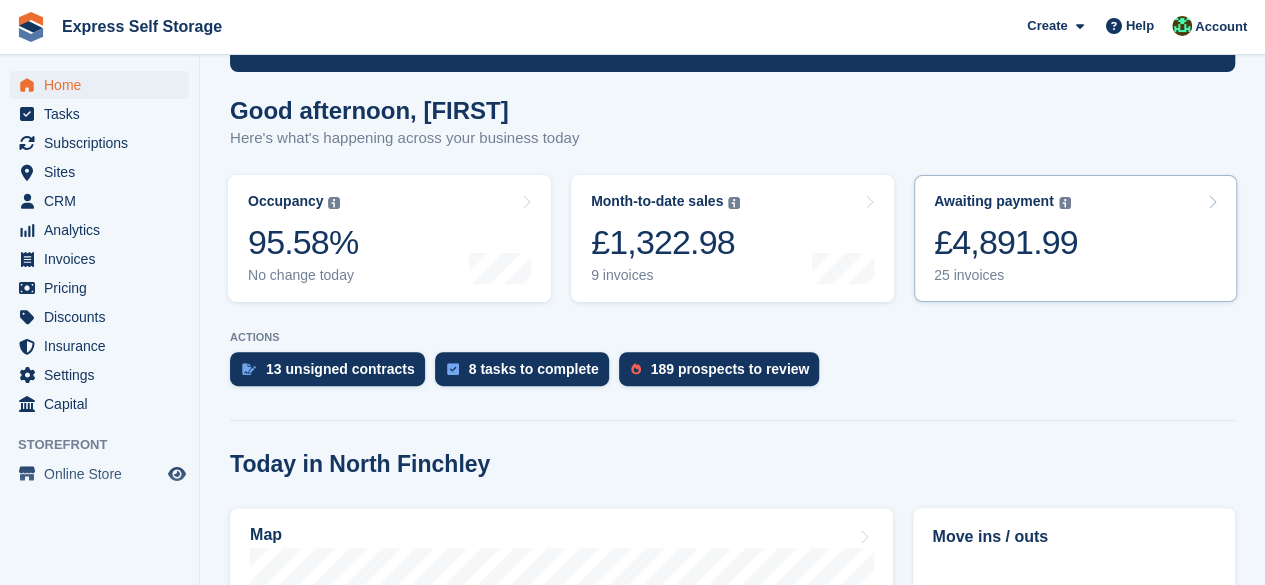 click on "£4,891.99" at bounding box center [1006, 242] 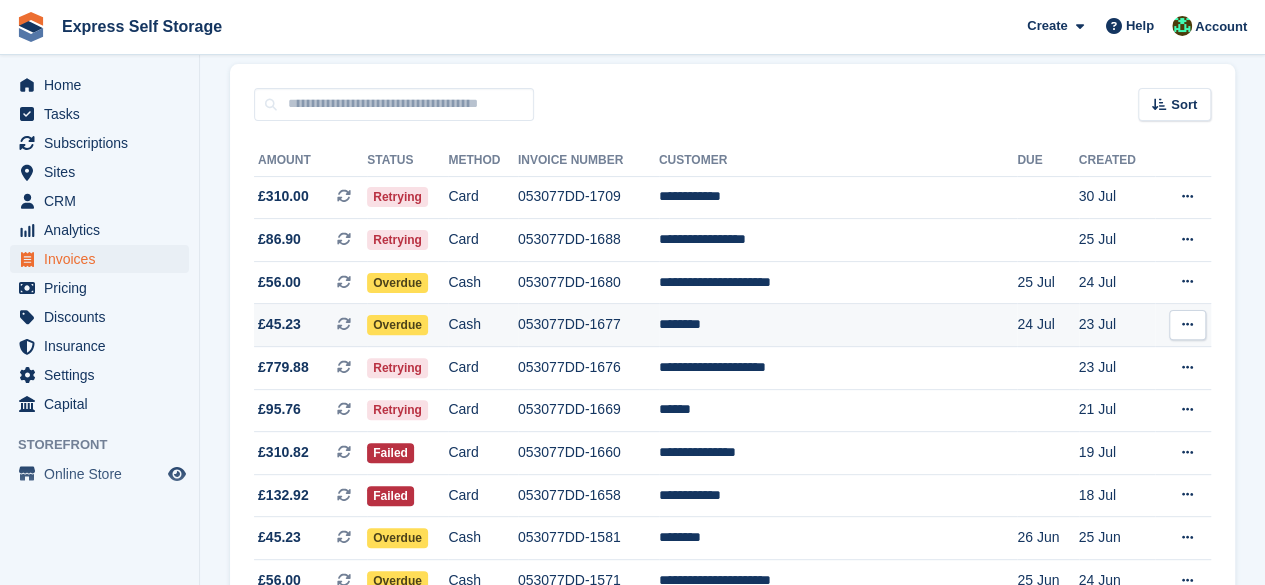 scroll, scrollTop: 158, scrollLeft: 0, axis: vertical 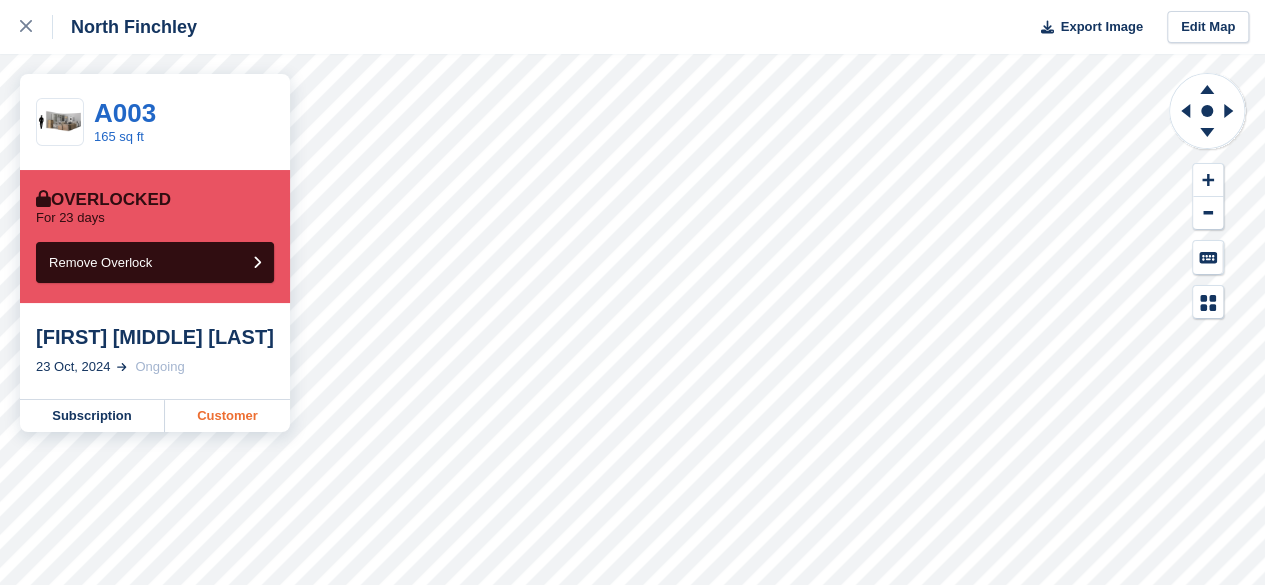 click on "Customer" at bounding box center (227, 416) 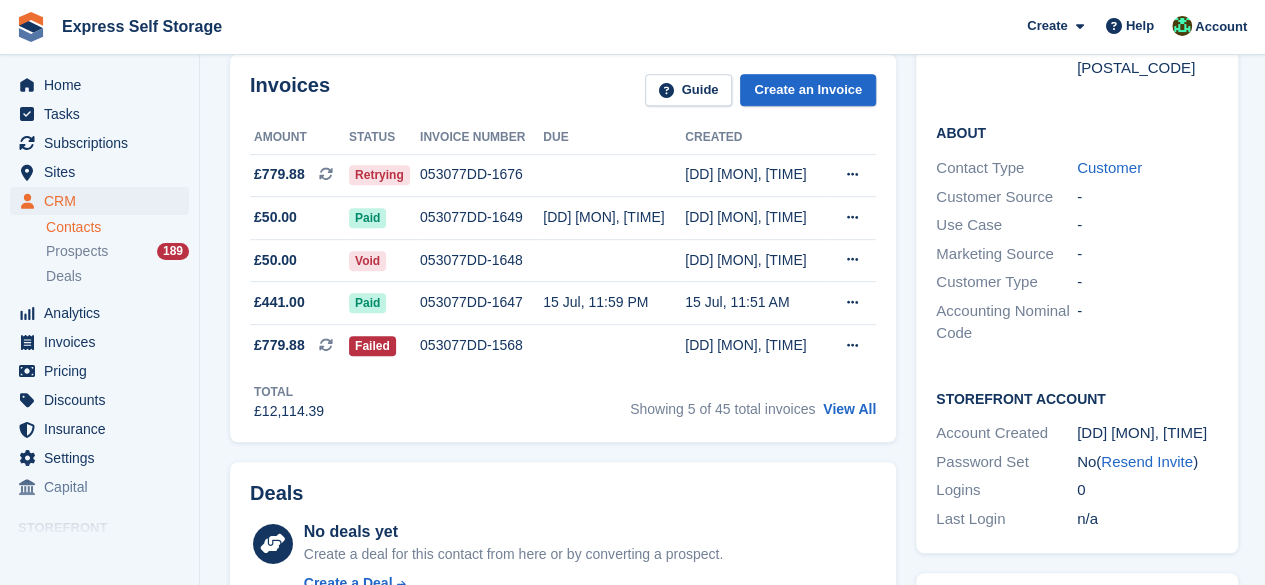 scroll, scrollTop: 412, scrollLeft: 0, axis: vertical 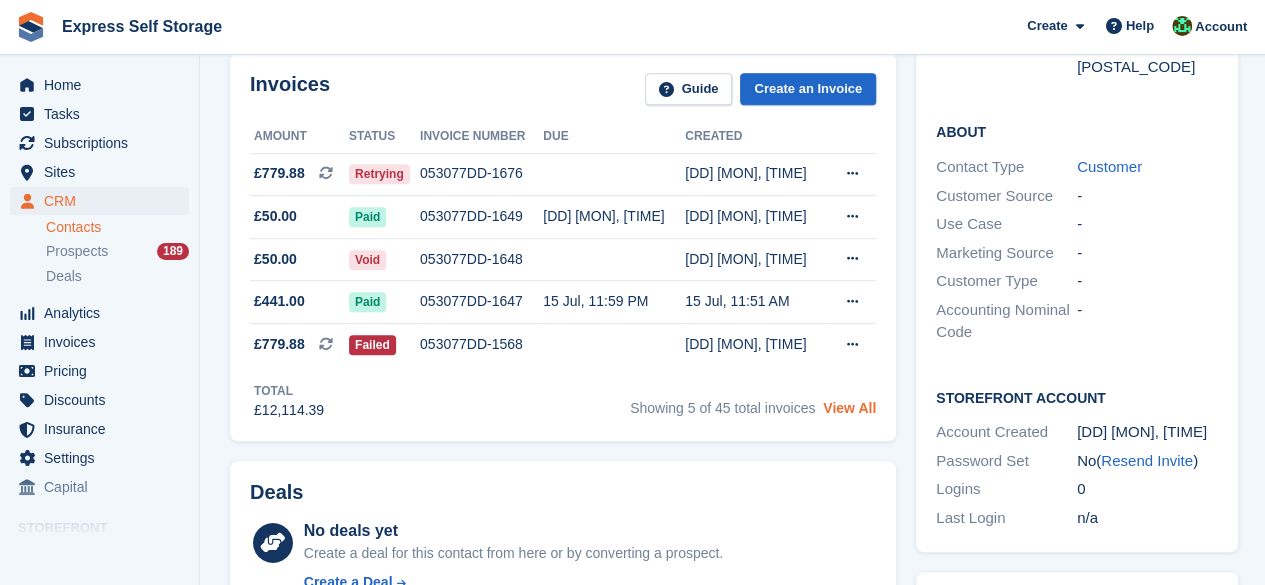 click on "View All" at bounding box center (849, 408) 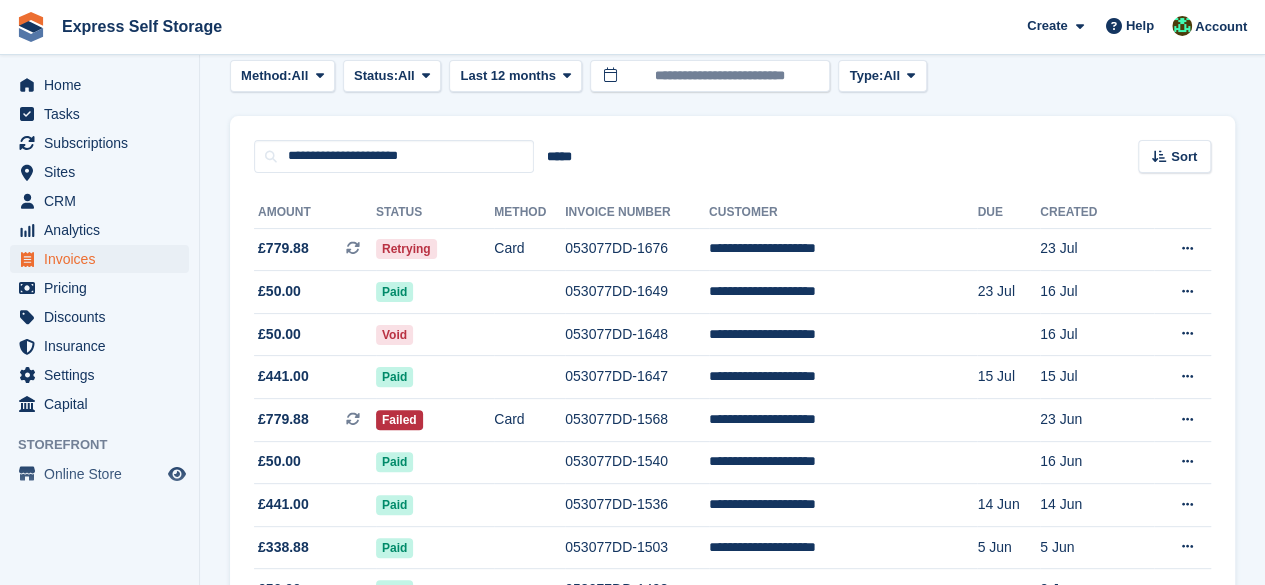 scroll, scrollTop: 0, scrollLeft: 0, axis: both 